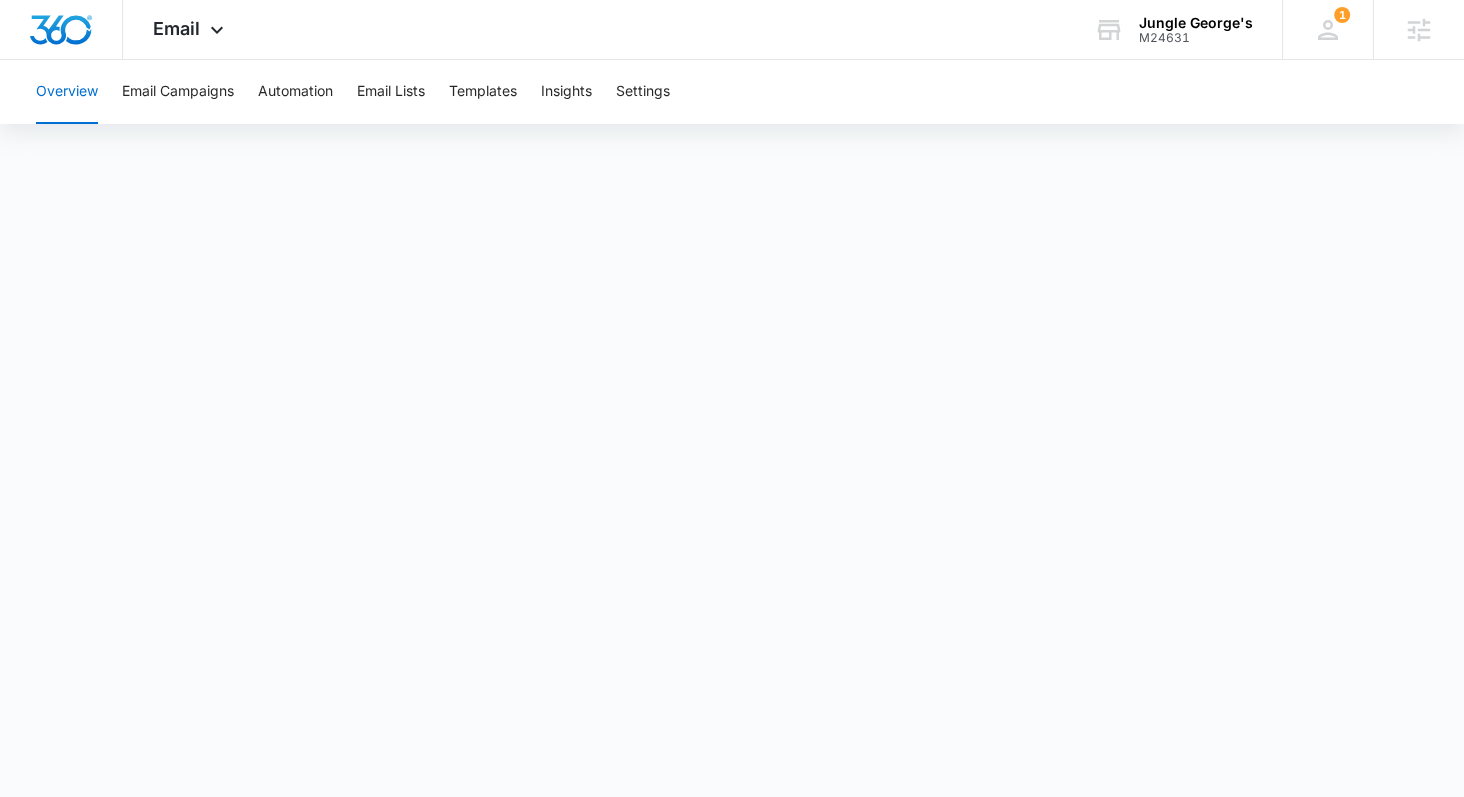 scroll, scrollTop: 0, scrollLeft: 0, axis: both 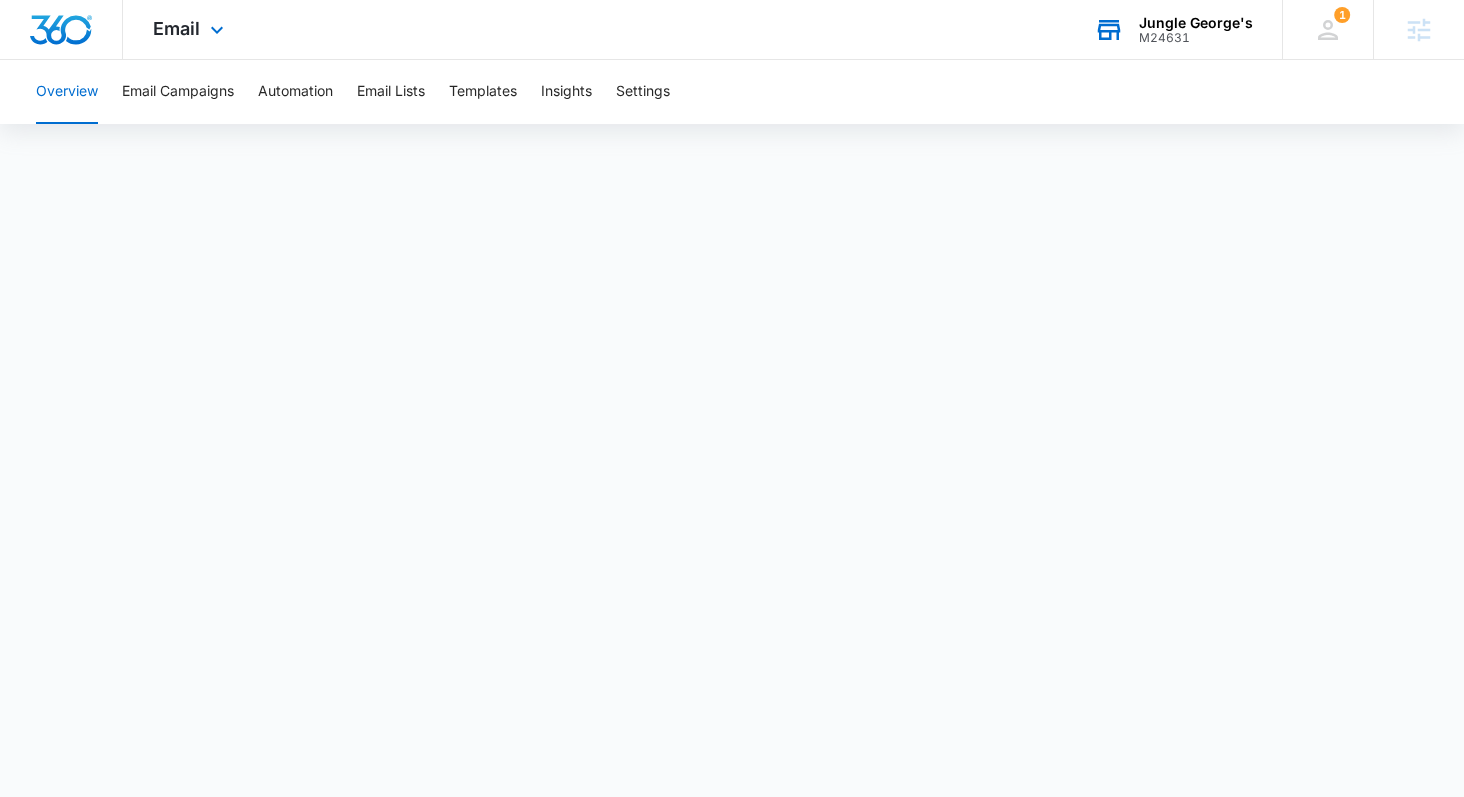 click on "Jungle George's" at bounding box center [1196, 23] 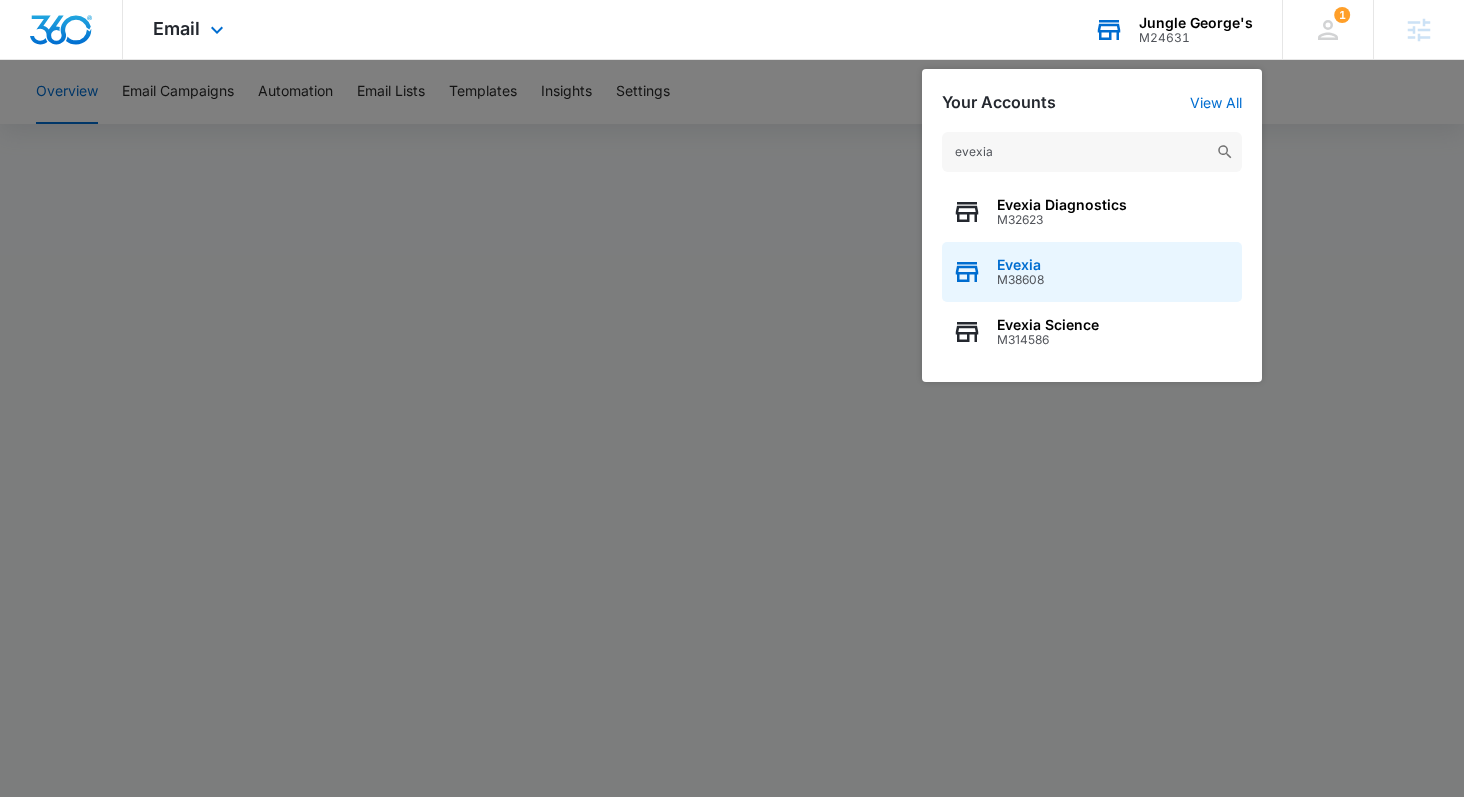type on "evexia" 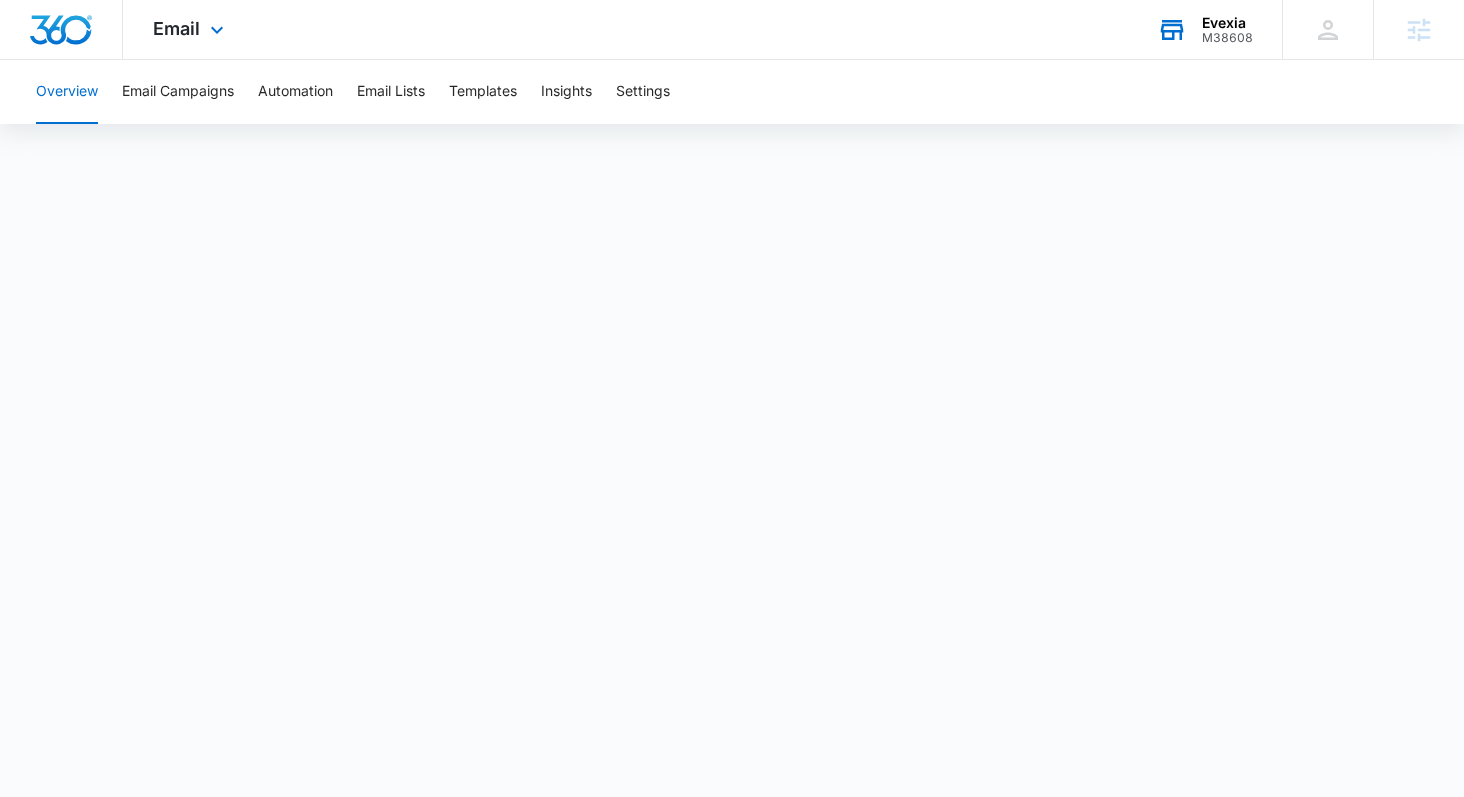 click on "Email Apps Reputation Websites Forms CRM Email Social Payments POS Content Ads Intelligence Files Brand Settings" at bounding box center [191, 29] 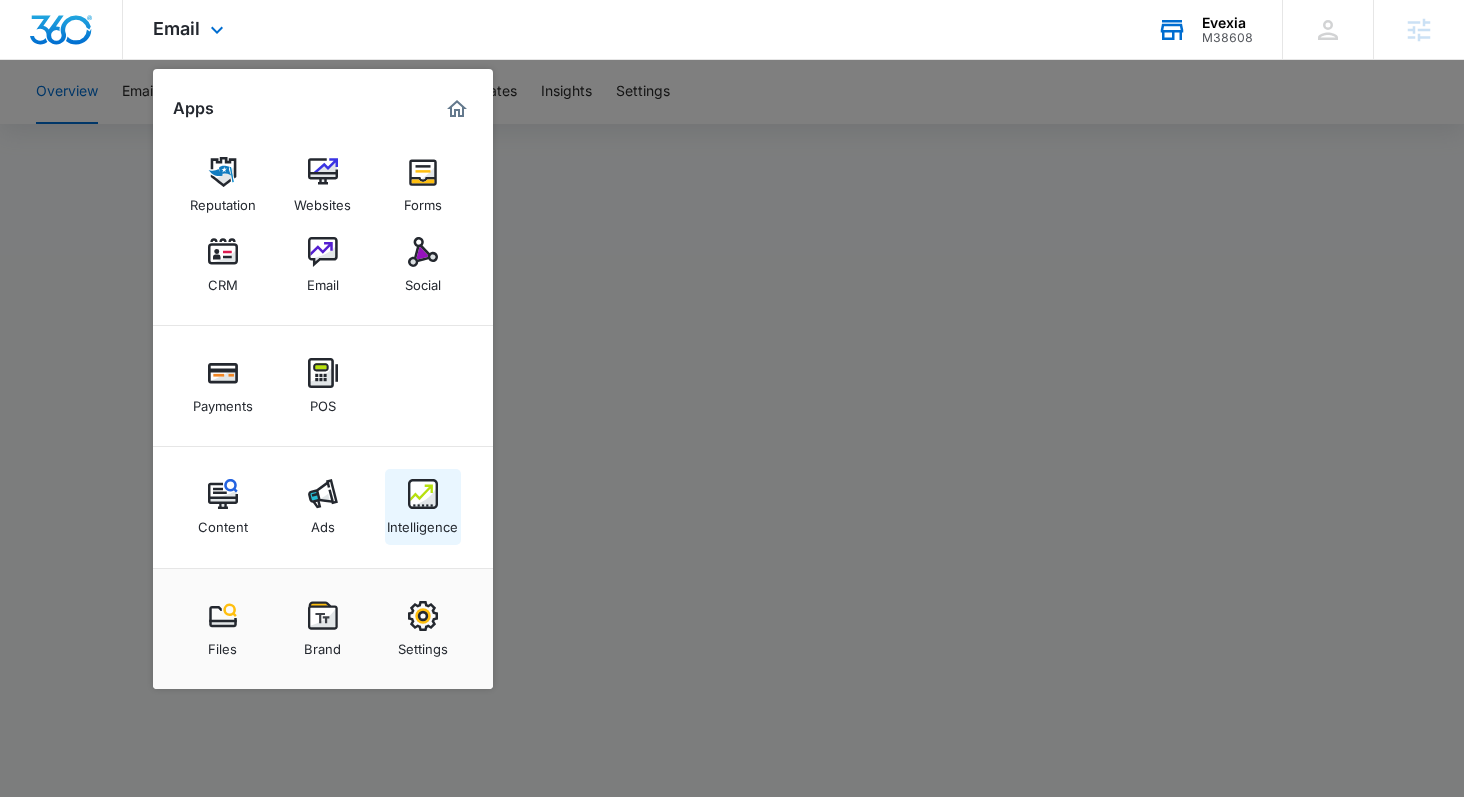 click on "Intelligence" at bounding box center (422, 522) 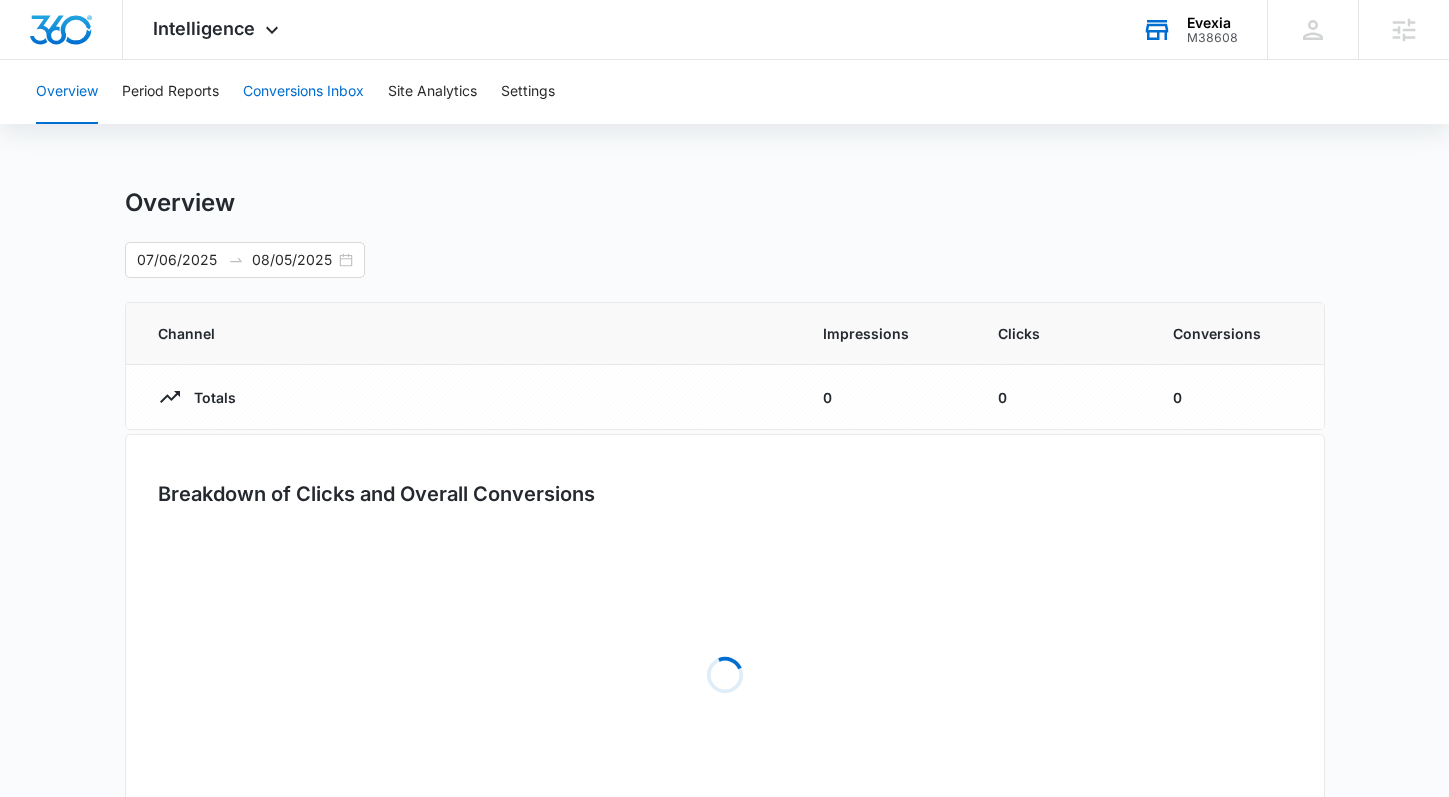 click on "Conversions Inbox" at bounding box center (303, 92) 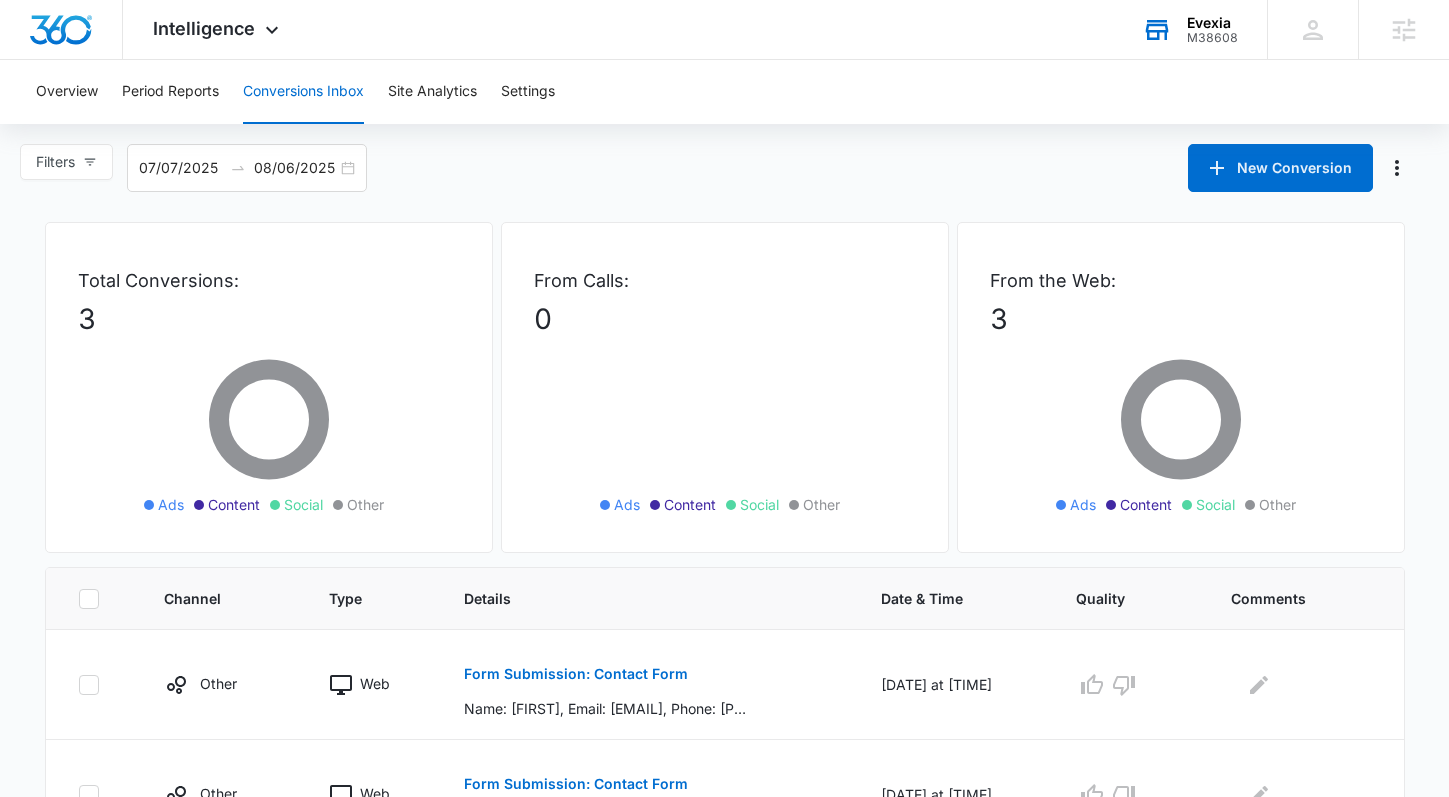 click on "Evexia M38608 Your Accounts View All" at bounding box center [1189, 29] 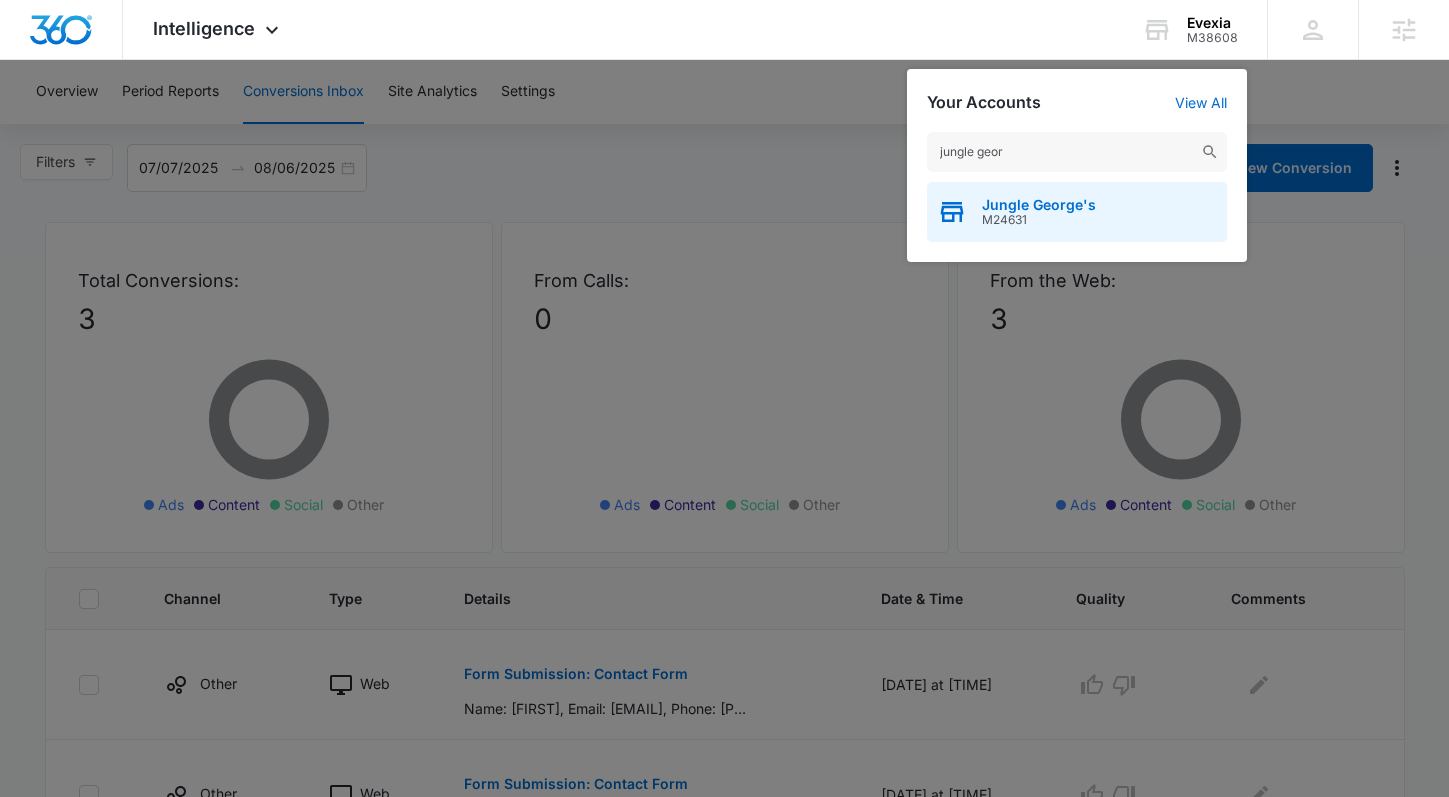 type on "jungle geor" 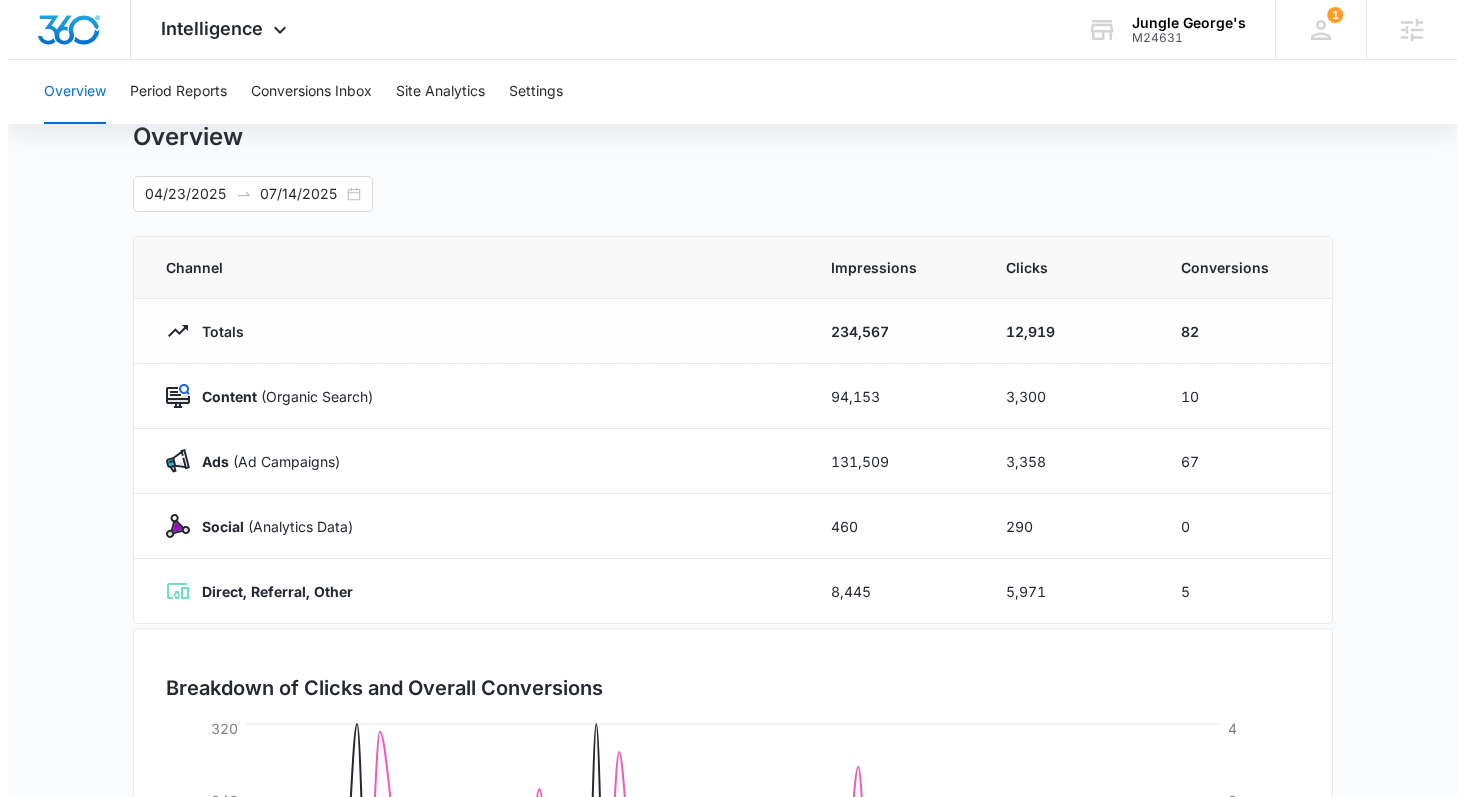 scroll, scrollTop: 0, scrollLeft: 0, axis: both 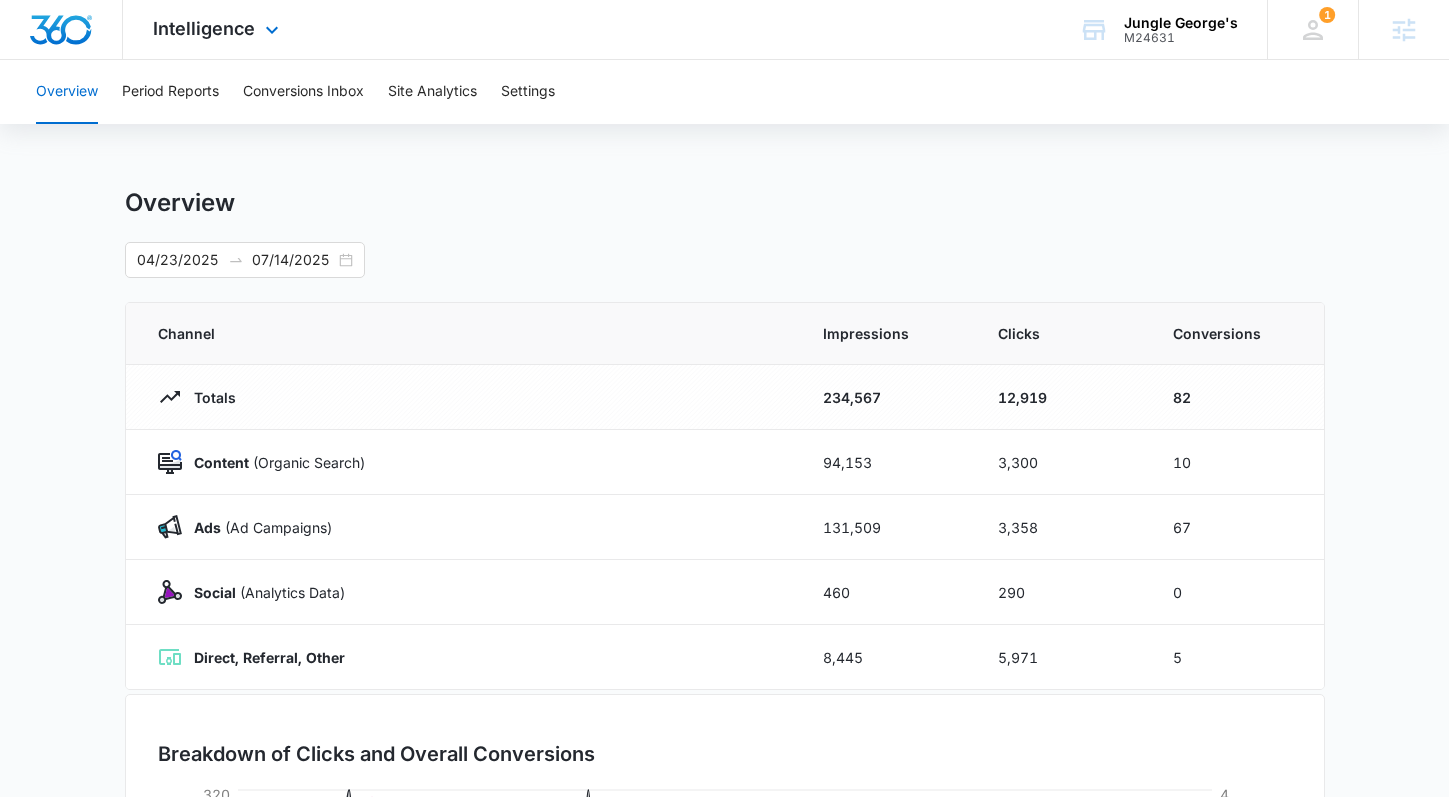 drag, startPoint x: 186, startPoint y: 36, endPoint x: 184, endPoint y: 369, distance: 333.006 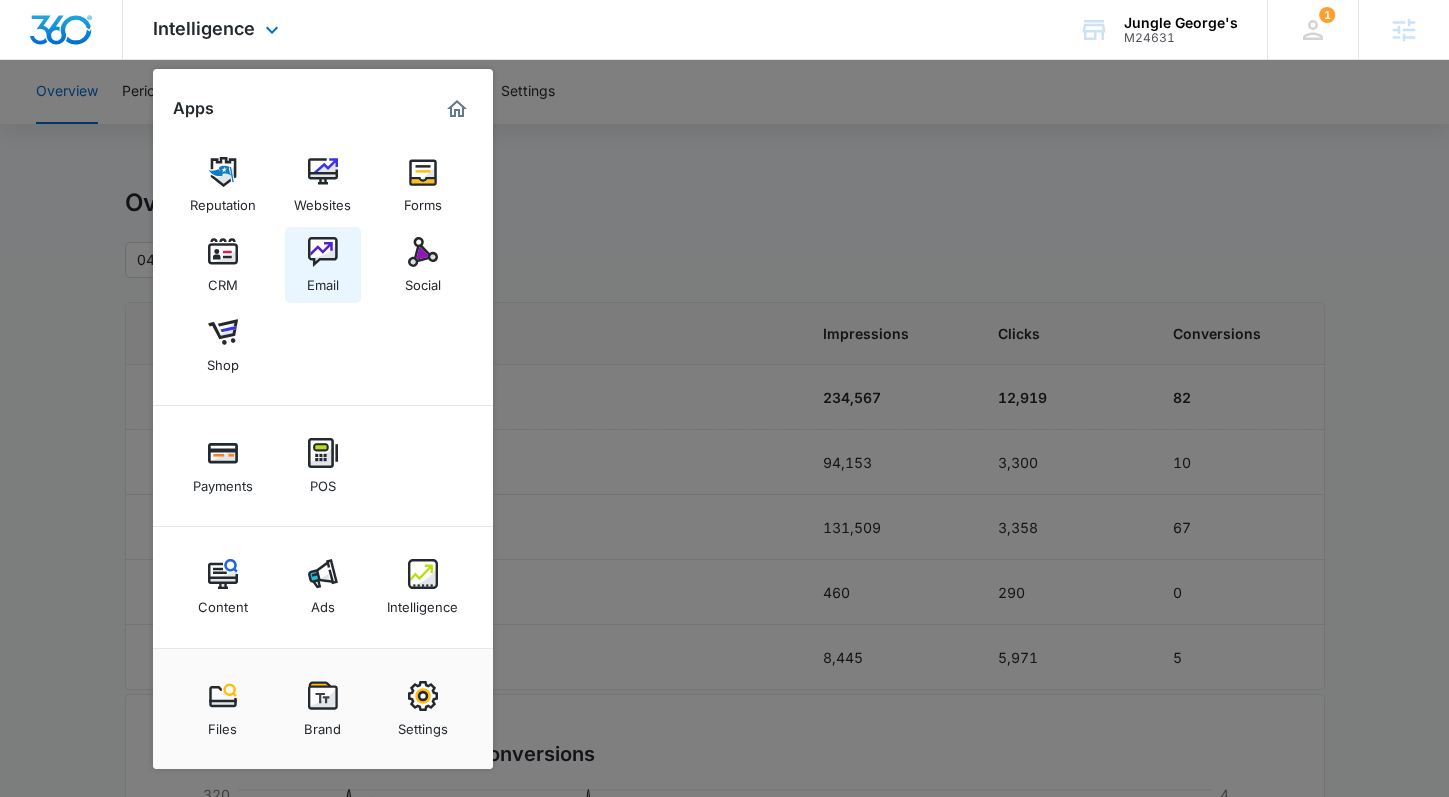 click at bounding box center [323, 252] 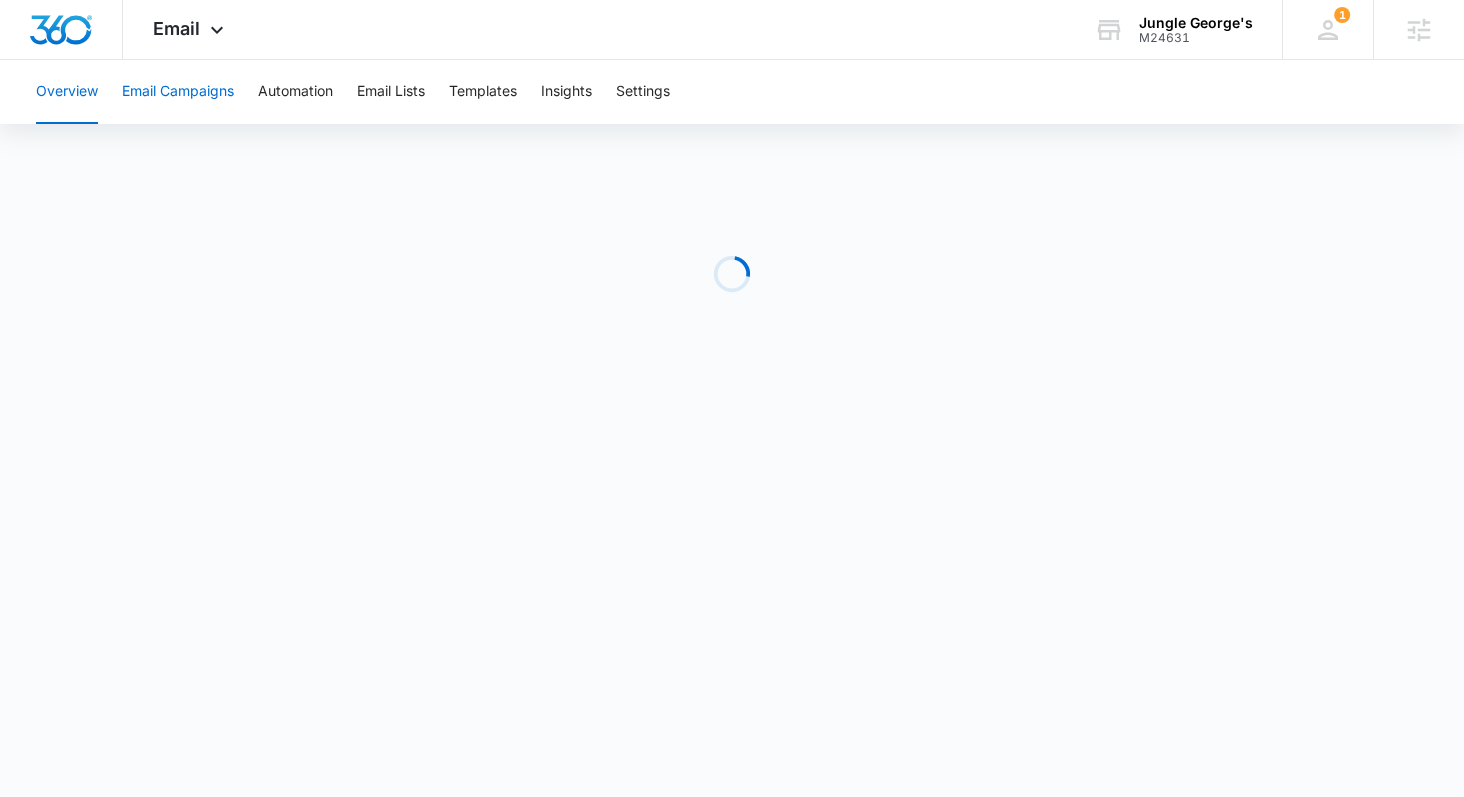click on "Email Campaigns" at bounding box center (178, 92) 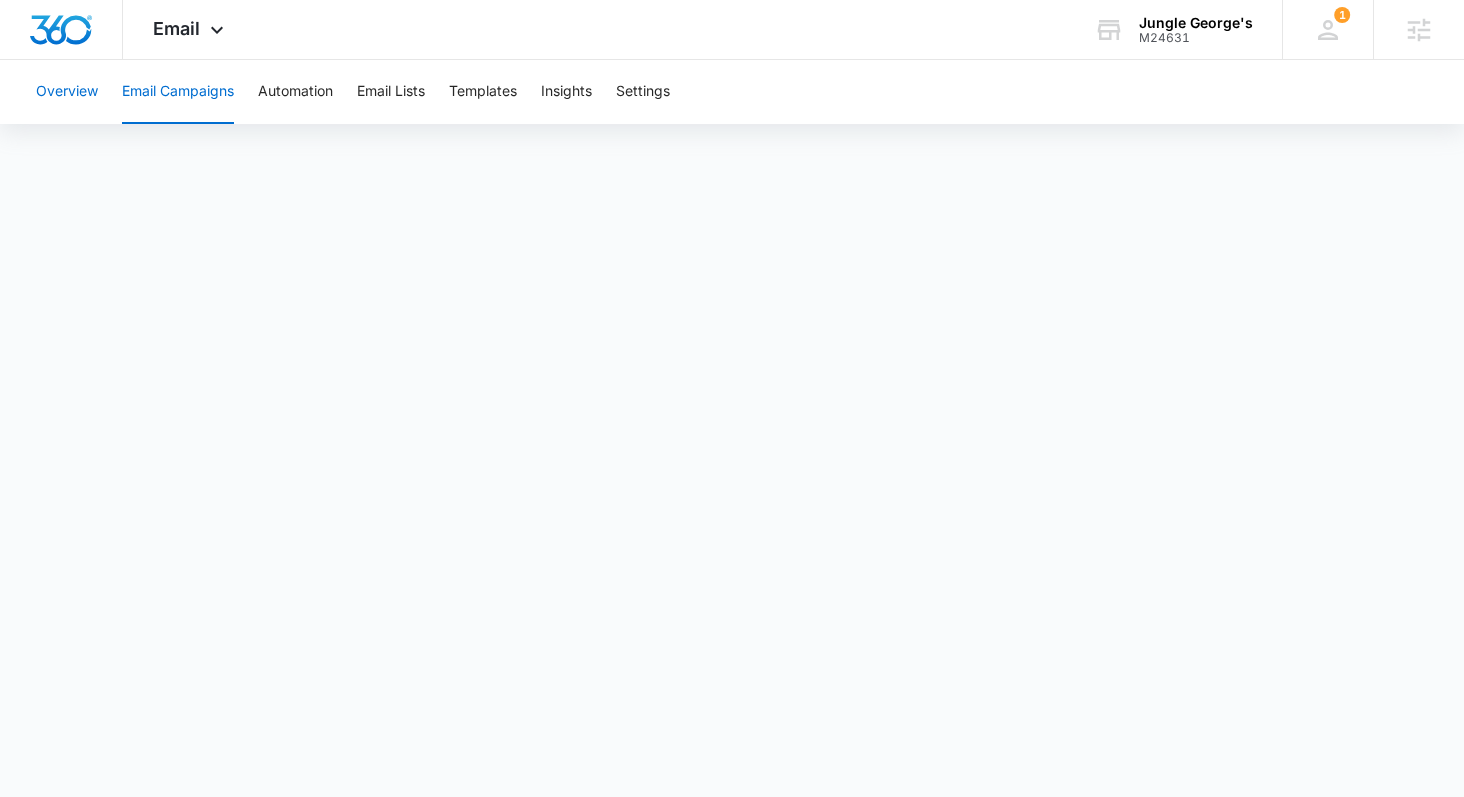 click on "Overview" at bounding box center [67, 92] 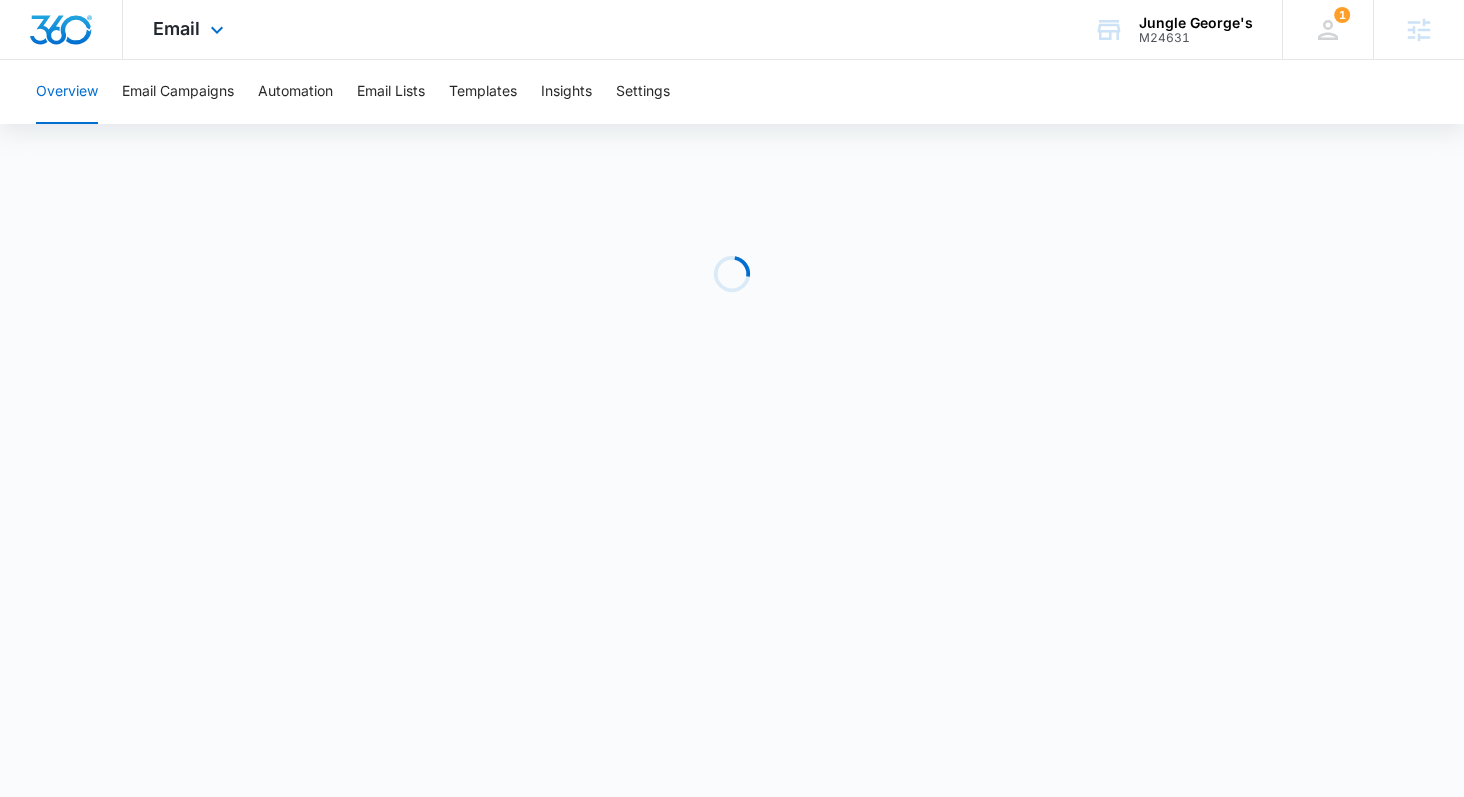 click at bounding box center (61, 30) 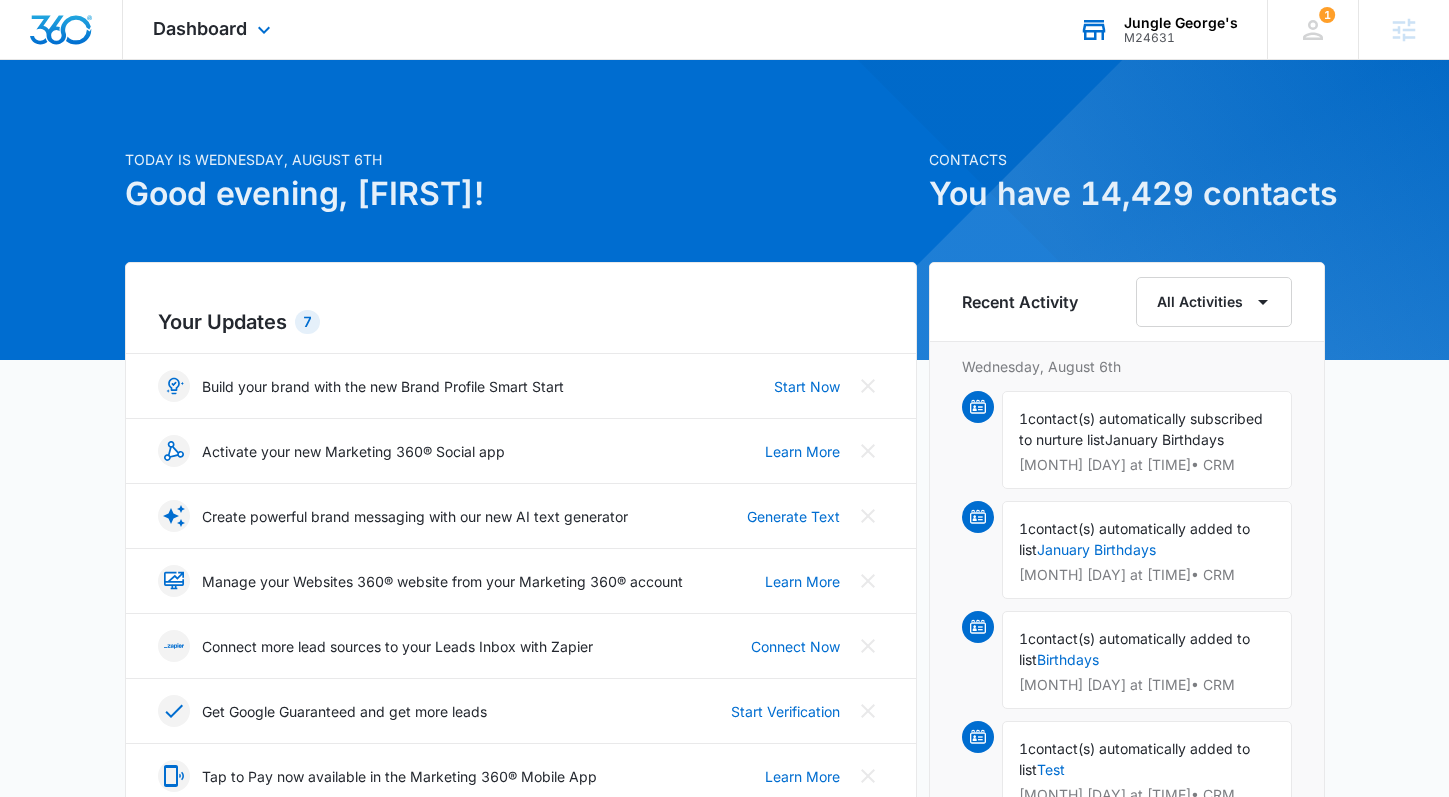 click on "M24631" at bounding box center [1181, 38] 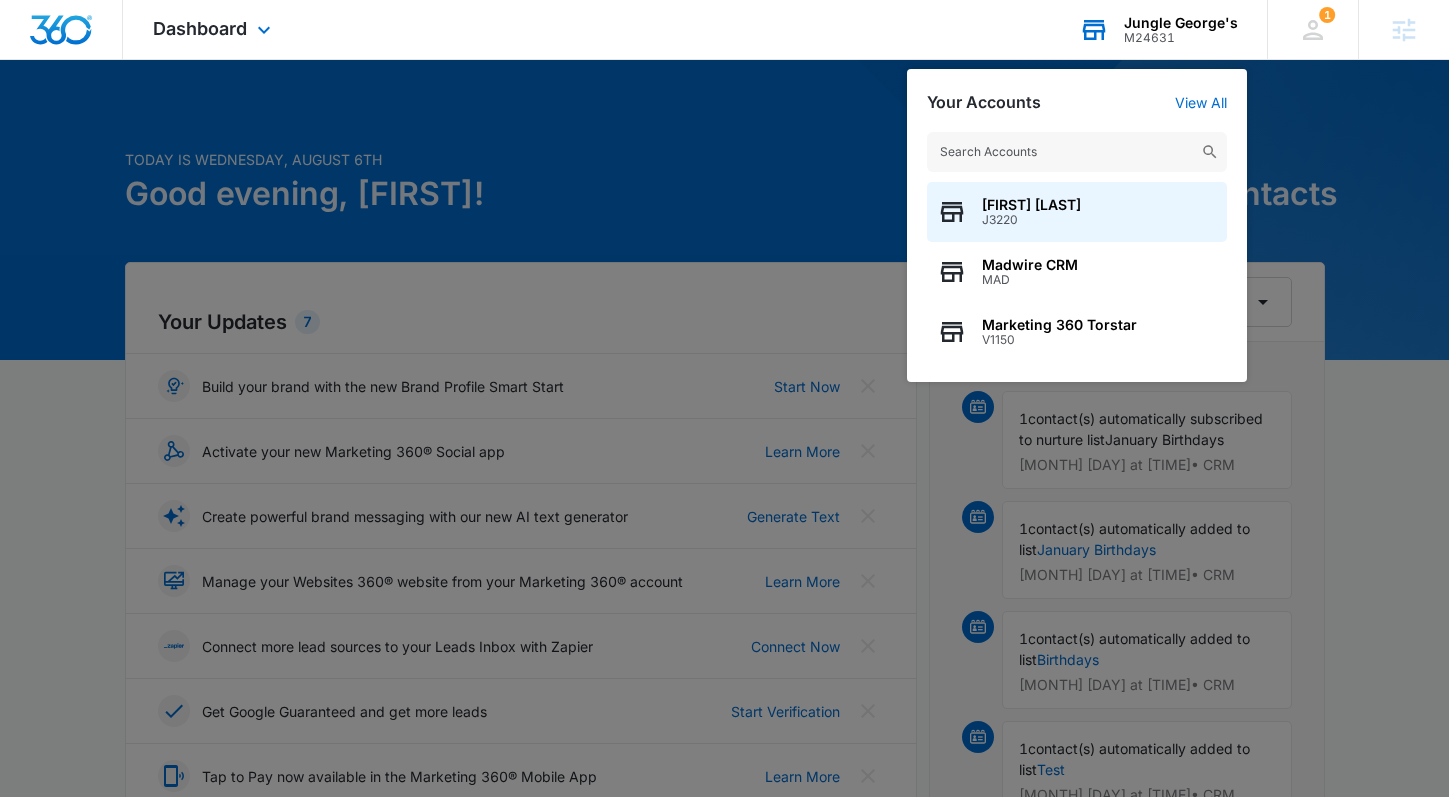 type on "r" 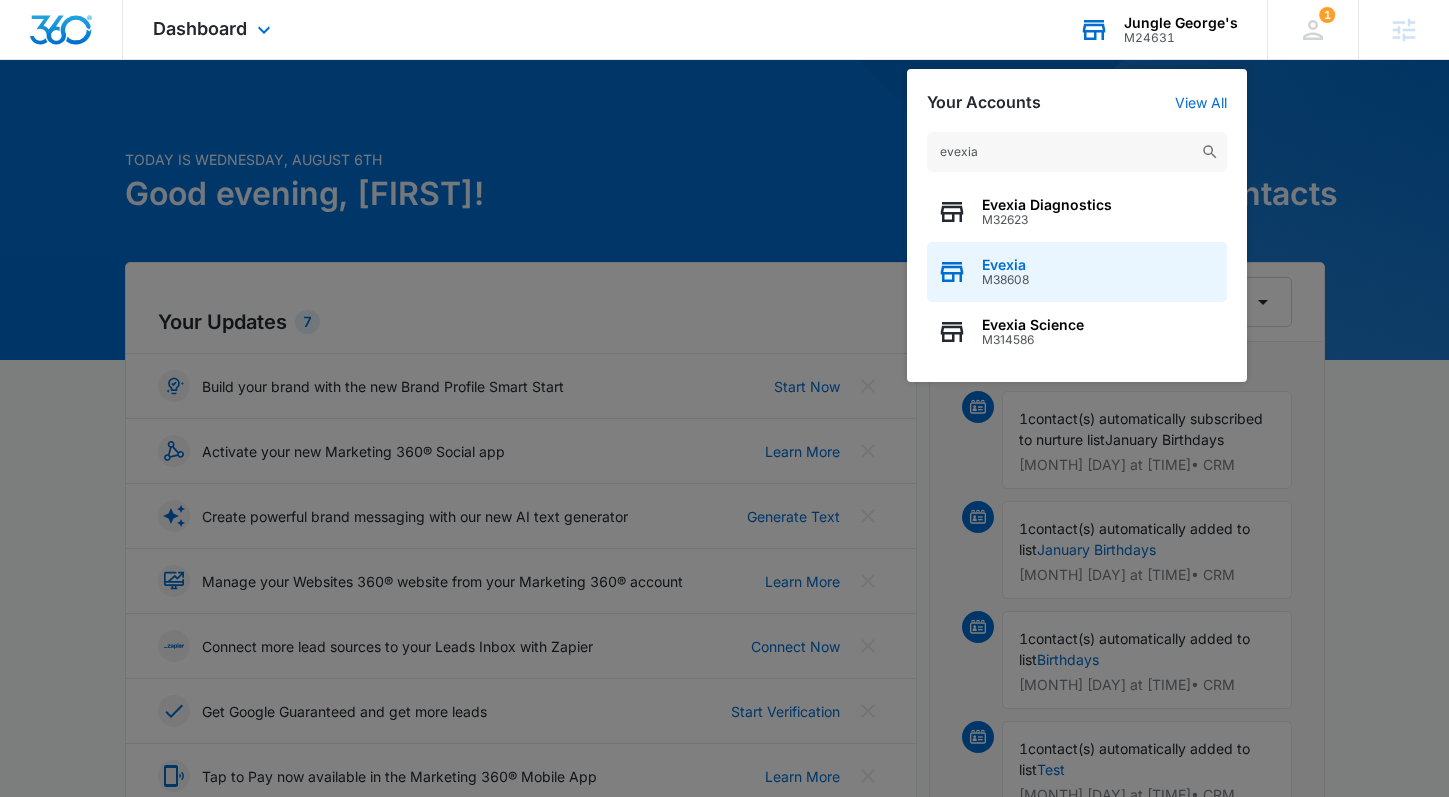 type on "evexia" 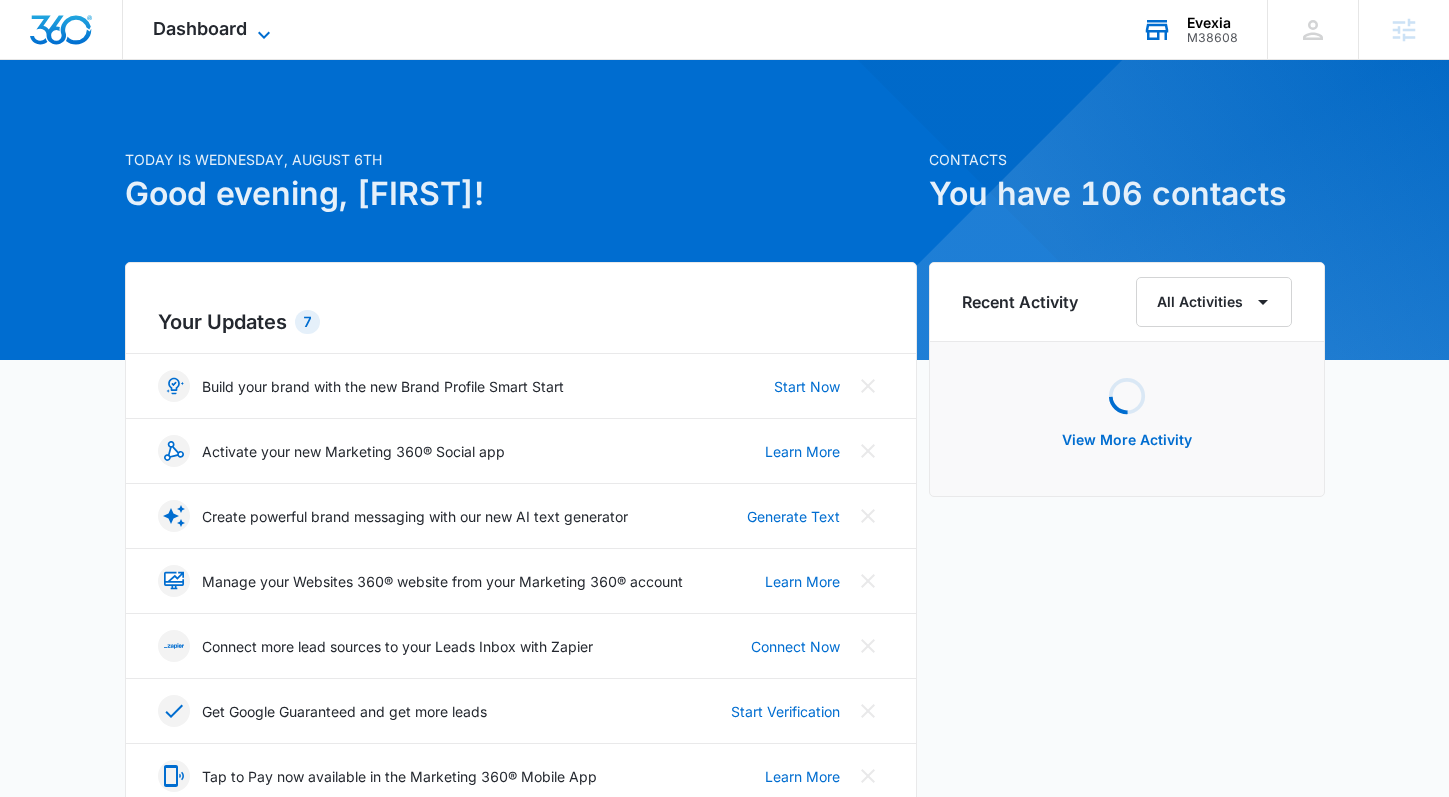 click 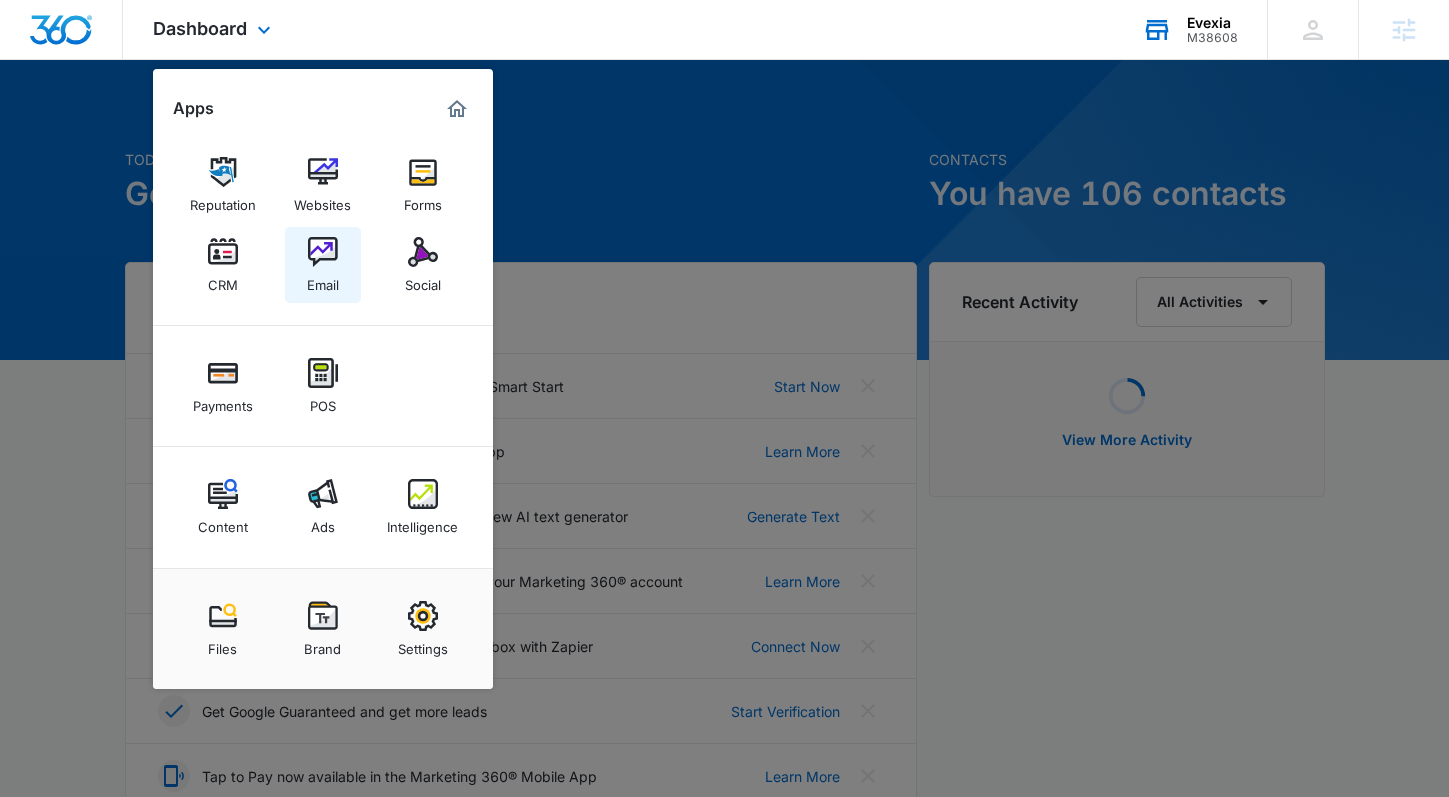 click at bounding box center (323, 252) 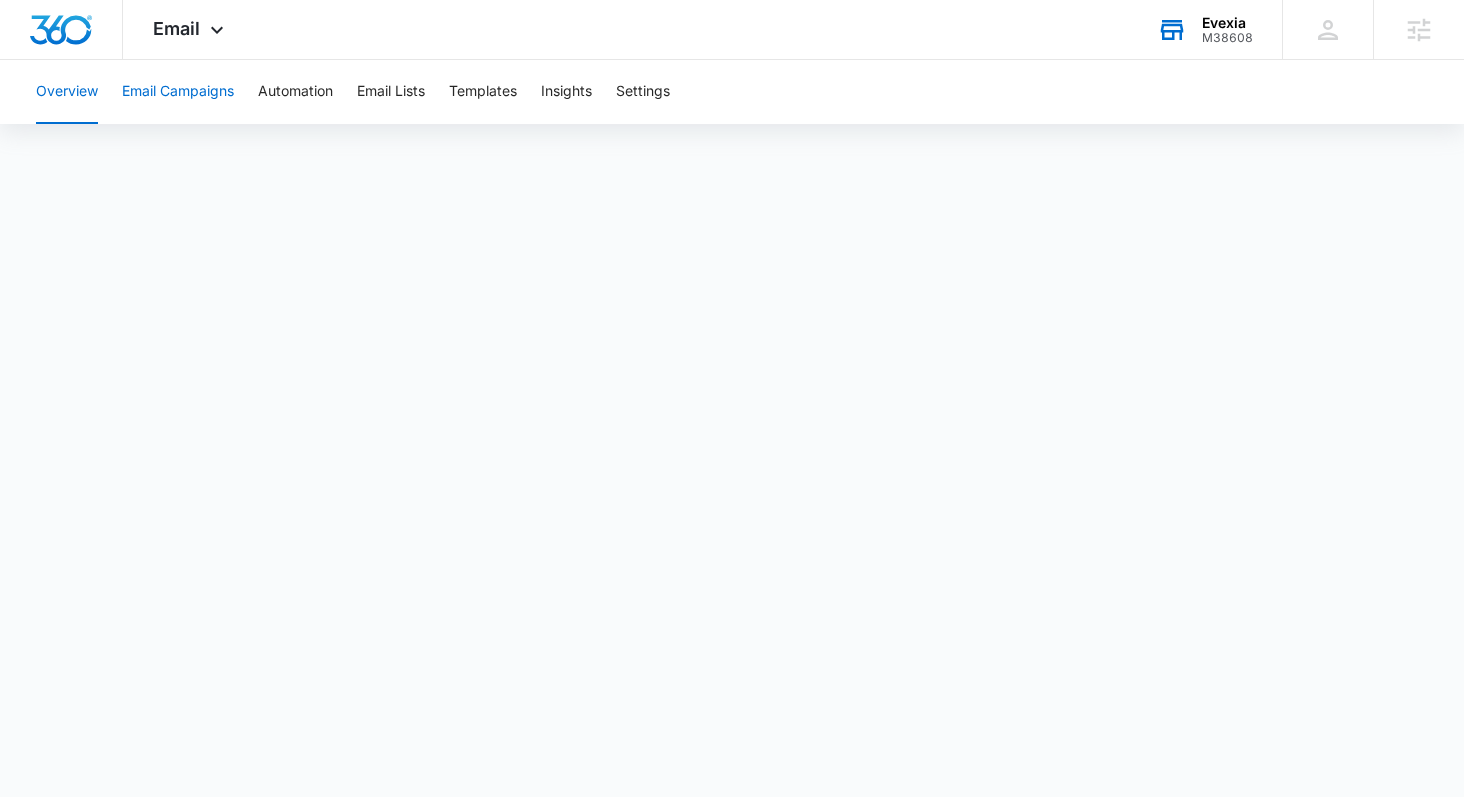 click on "Email Campaigns" at bounding box center [178, 92] 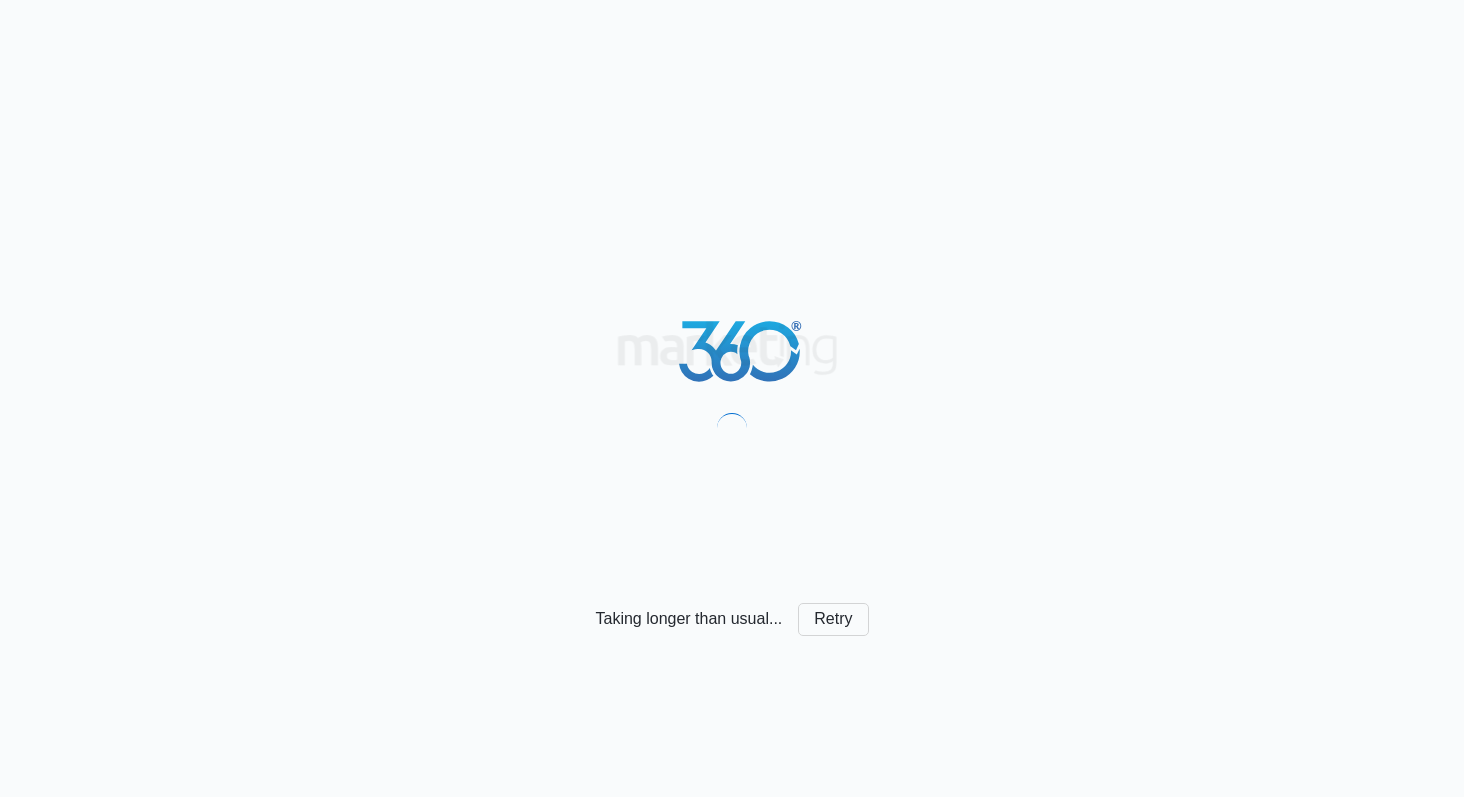 scroll, scrollTop: 0, scrollLeft: 0, axis: both 